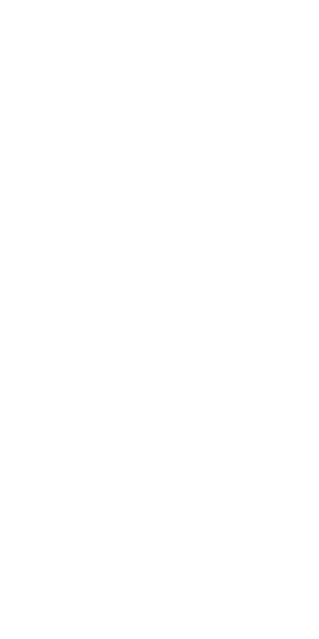 scroll, scrollTop: 0, scrollLeft: 0, axis: both 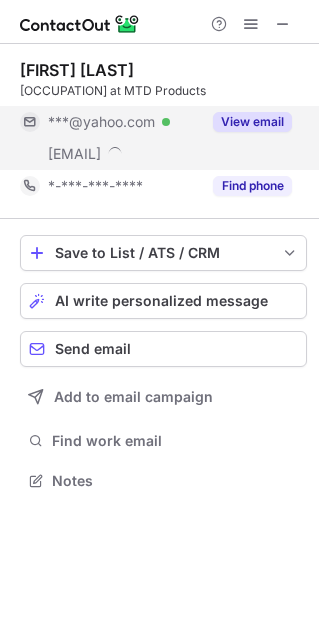 click on "View email" at bounding box center [252, 122] 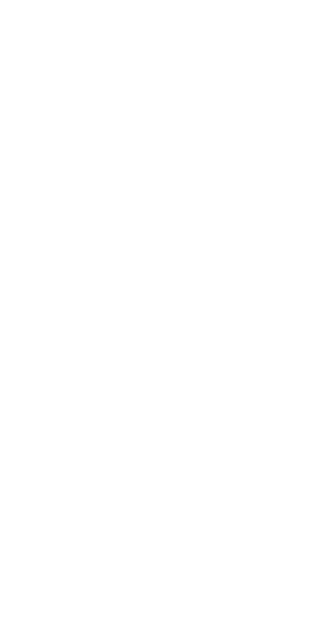 scroll, scrollTop: 0, scrollLeft: 0, axis: both 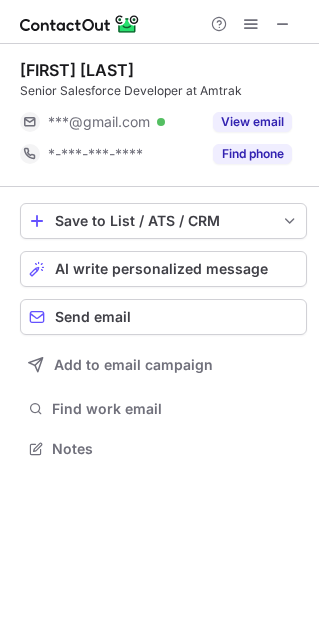 click on "[FIRST] [LAST] Senior Salesforce Developer at Amtrak ***@example.com Verified View email *-***-***-**** Find phone" at bounding box center [163, 115] 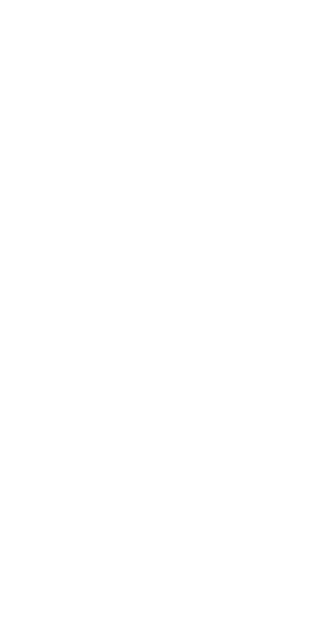 scroll, scrollTop: 0, scrollLeft: 0, axis: both 